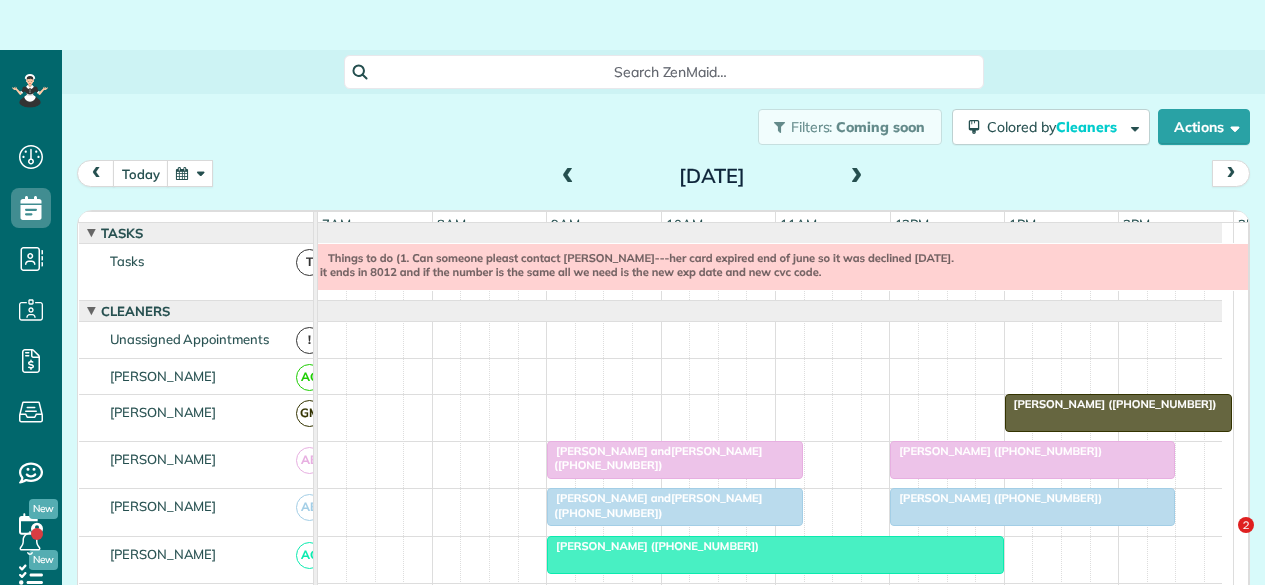 scroll, scrollTop: 50, scrollLeft: 0, axis: vertical 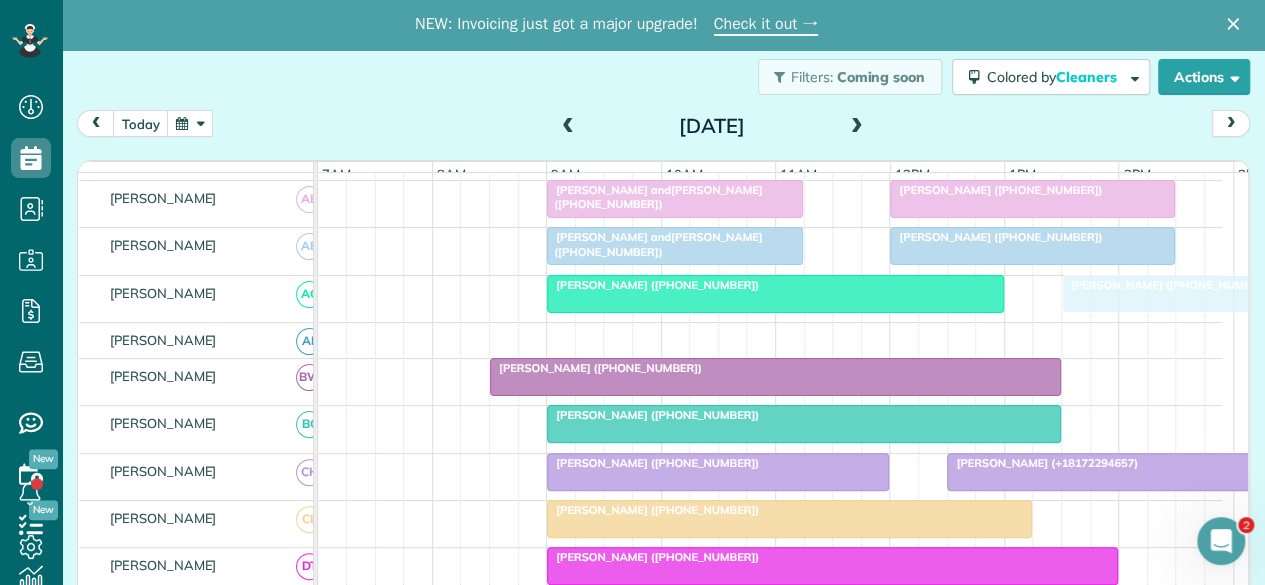 drag, startPoint x: 1000, startPoint y: 309, endPoint x: 1122, endPoint y: 302, distance: 122.20065 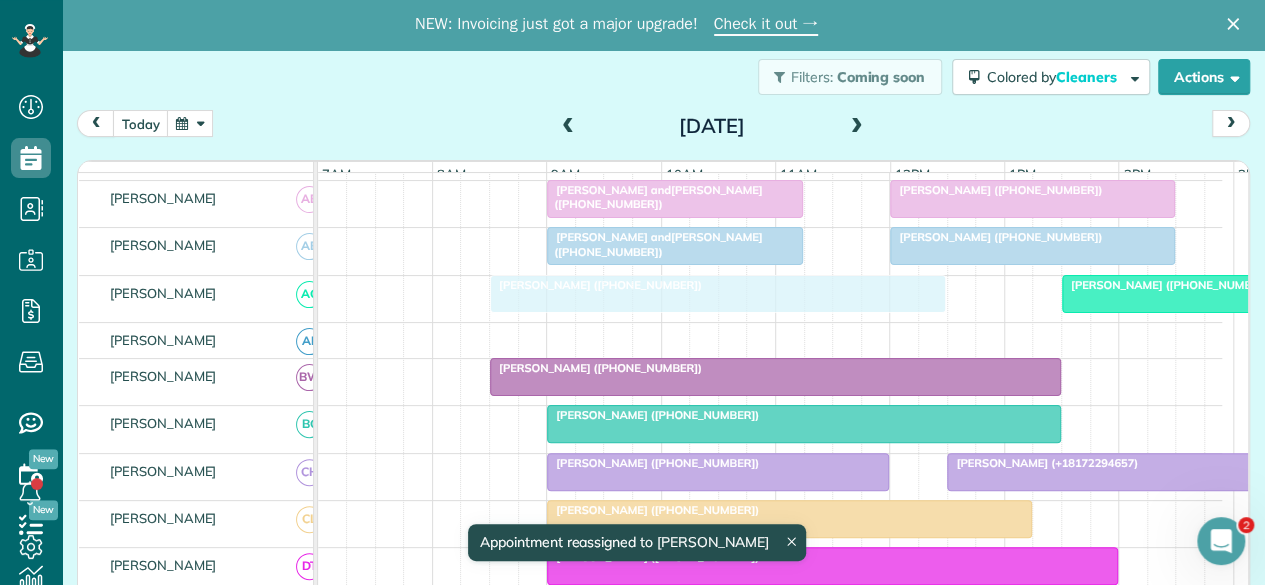 drag, startPoint x: 787, startPoint y: 297, endPoint x: 734, endPoint y: 301, distance: 53.15073 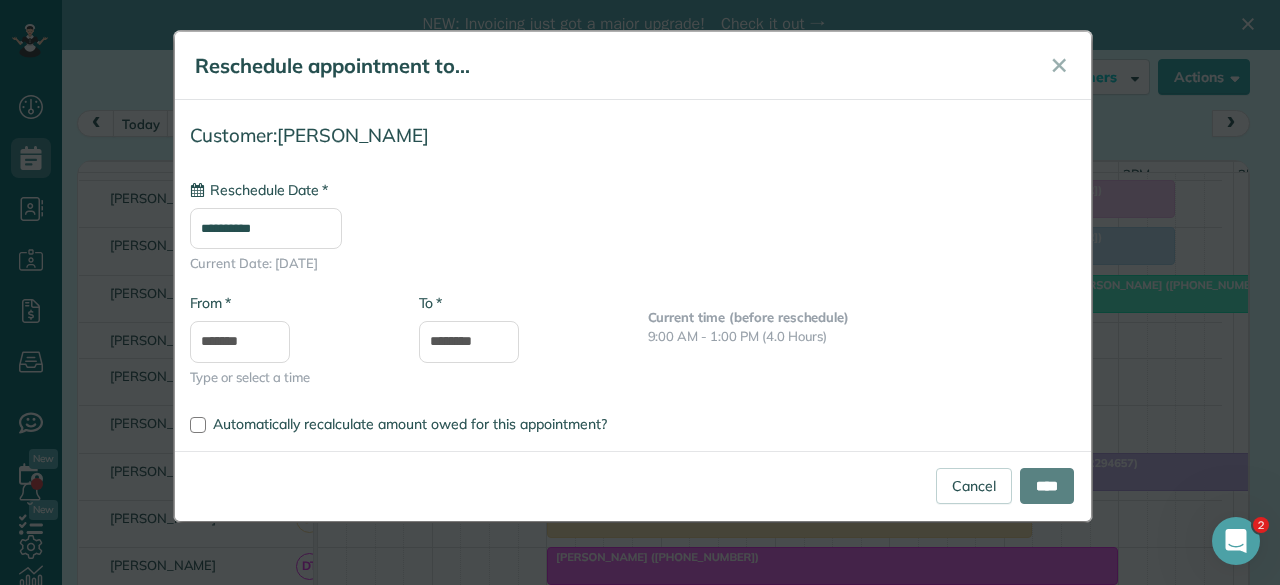 type on "**********" 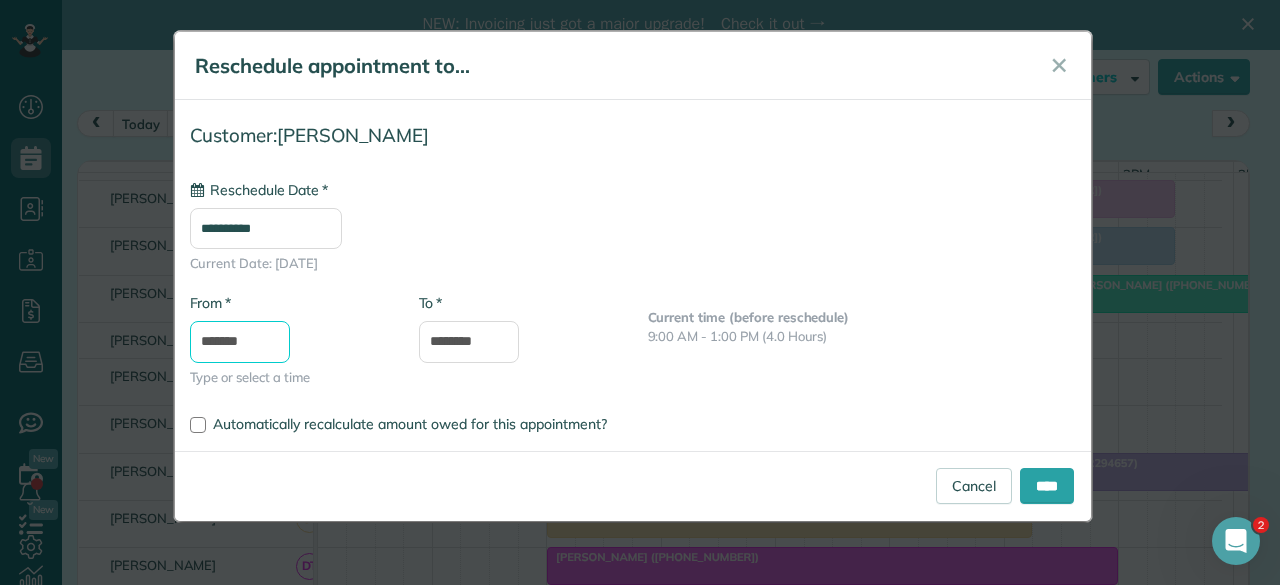 click on "*******" at bounding box center (240, 342) 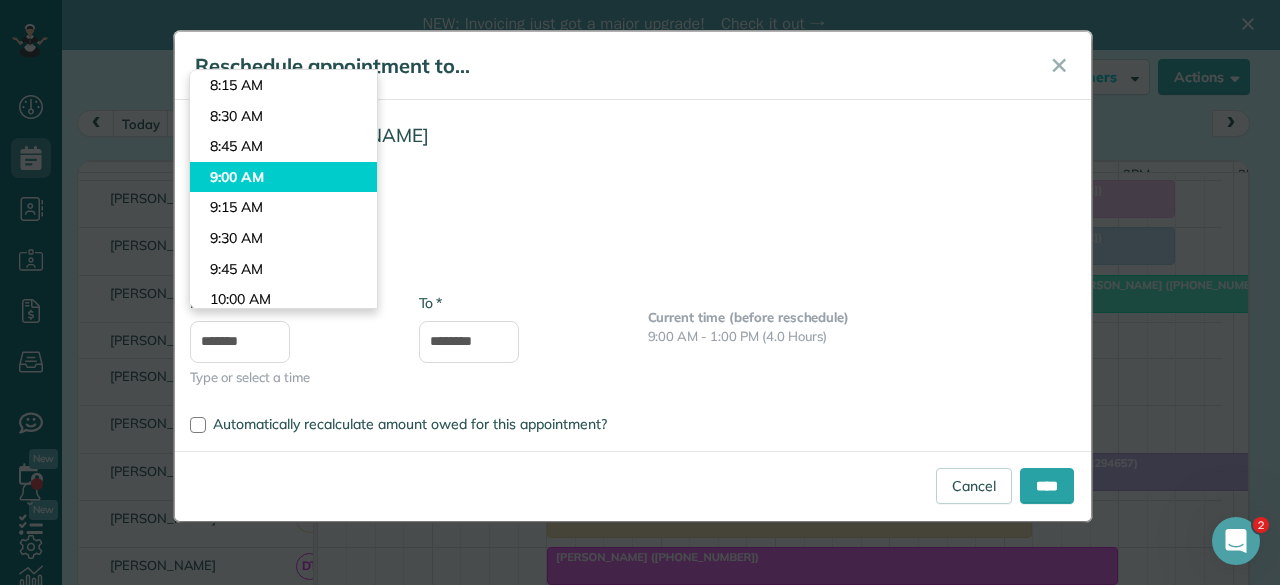 type on "*******" 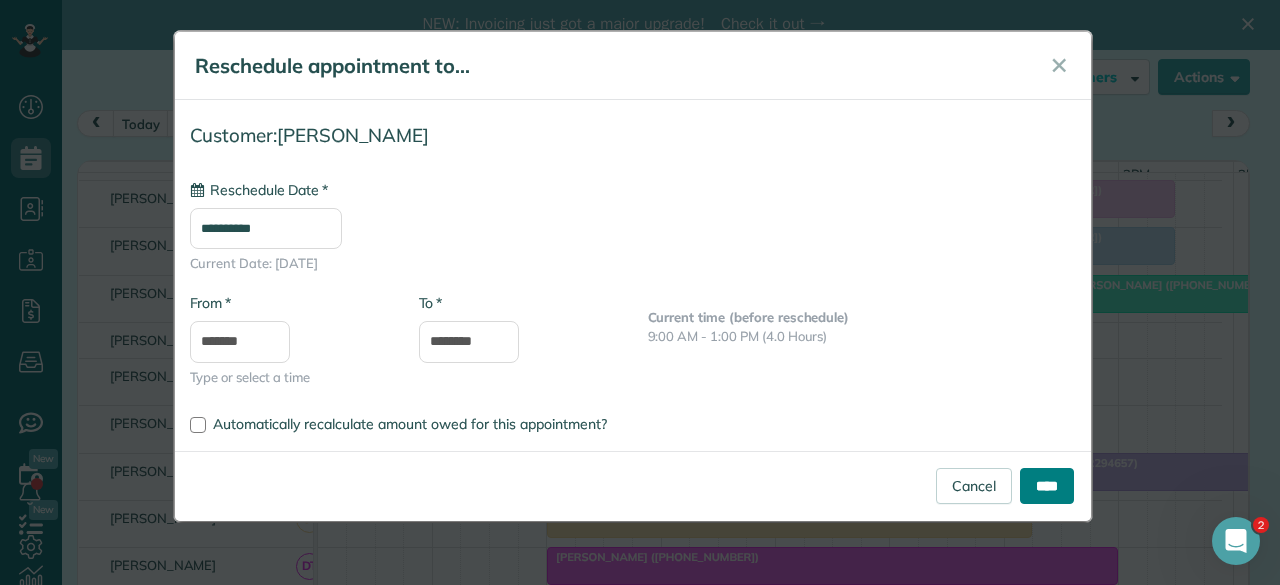 click on "****" at bounding box center [1047, 486] 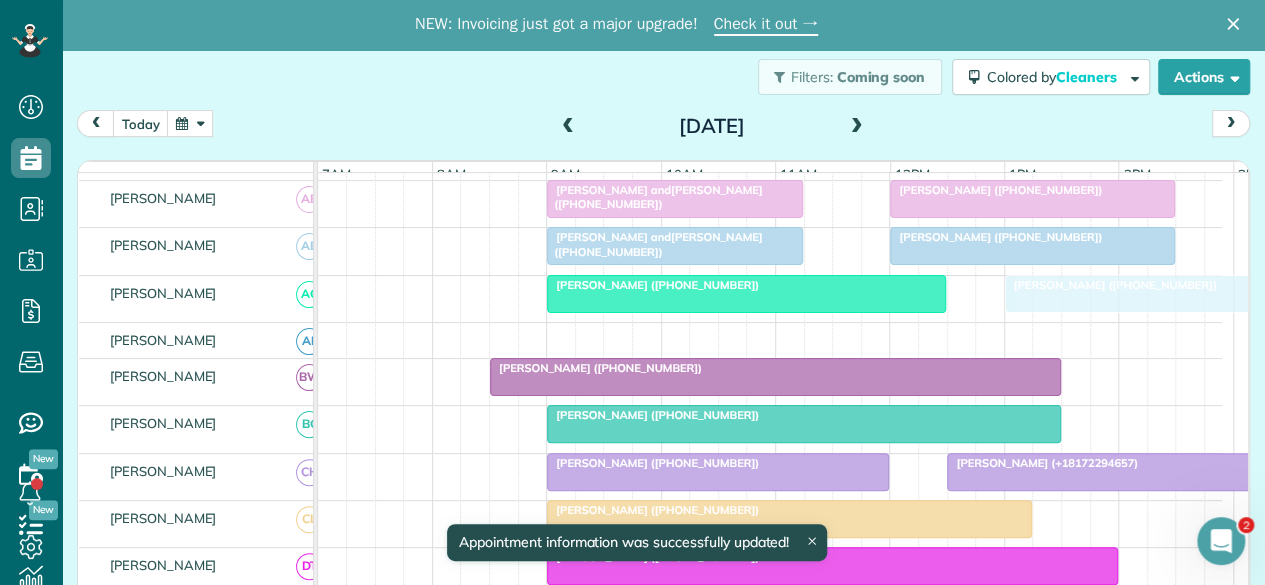drag, startPoint x: 1106, startPoint y: 301, endPoint x: 1052, endPoint y: 299, distance: 54.037025 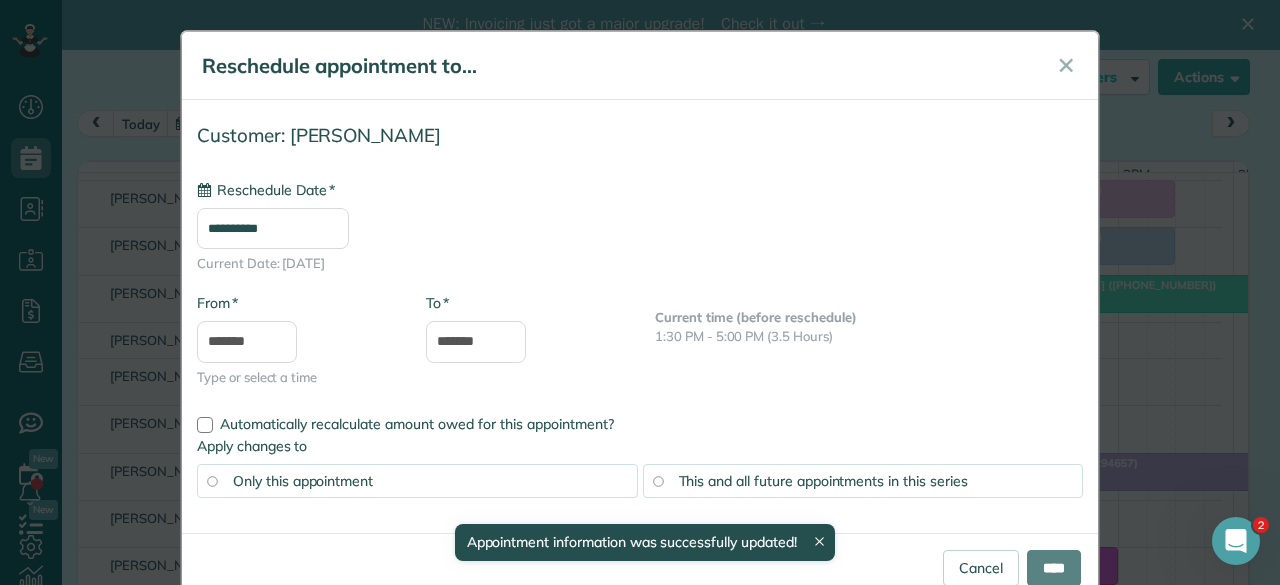 type on "**********" 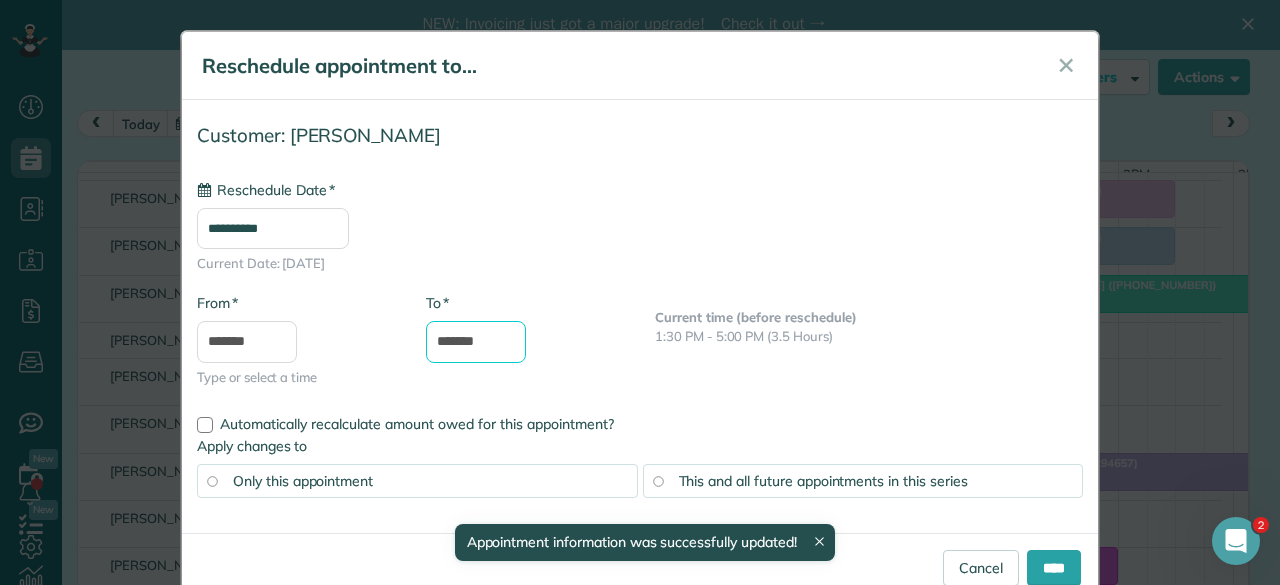 click on "*******" at bounding box center [476, 342] 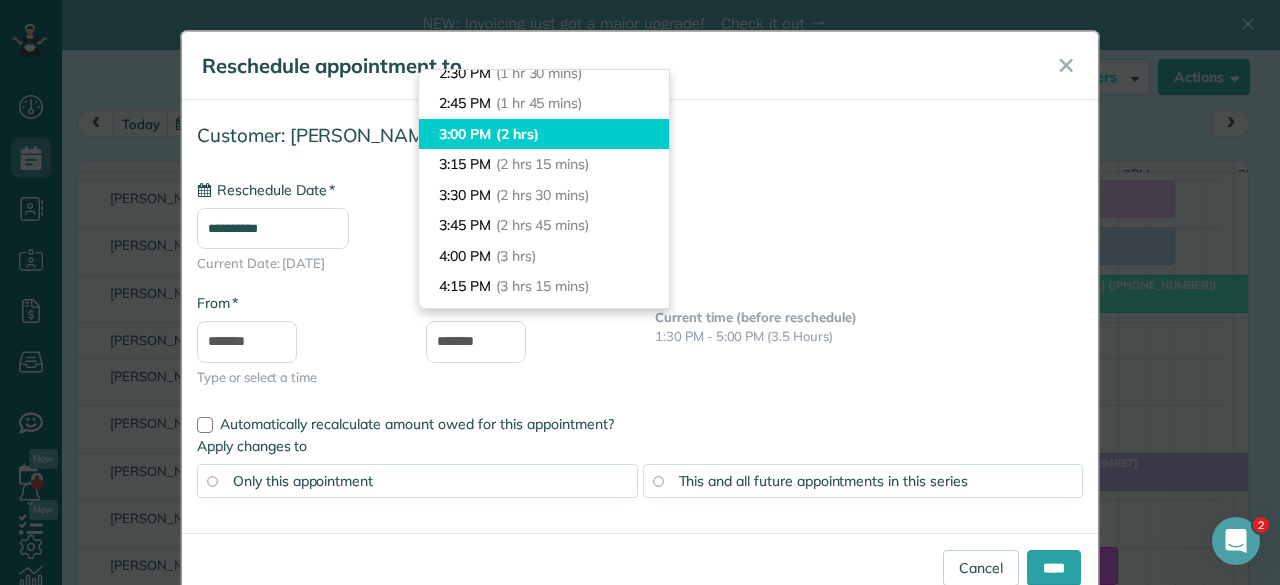 type on "*******" 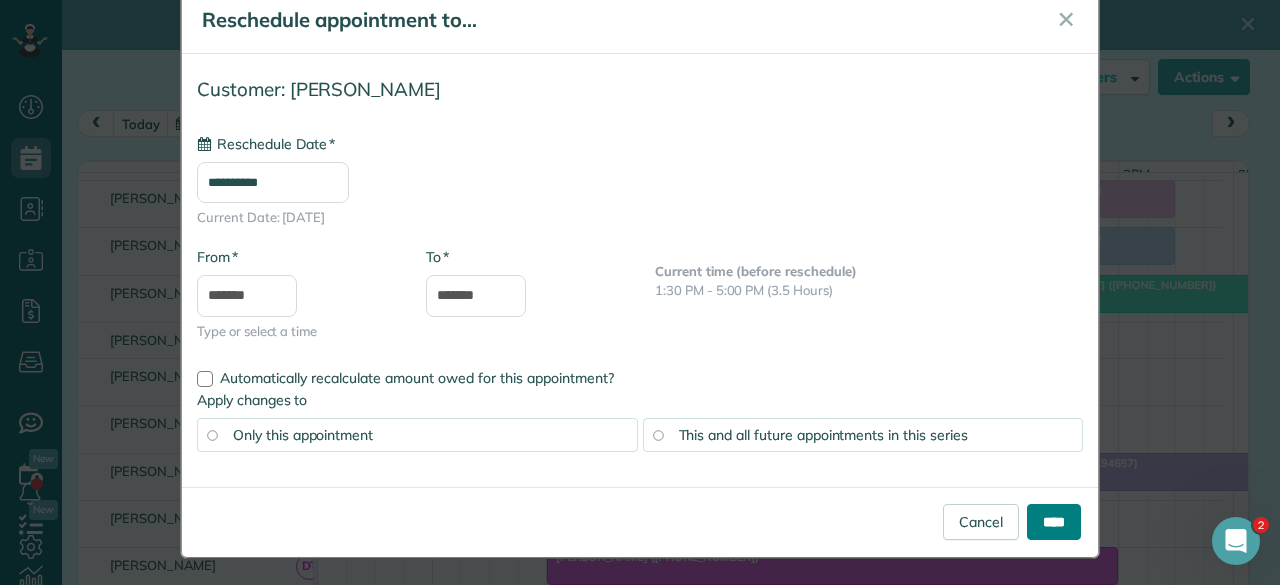 click on "****" at bounding box center [1054, 522] 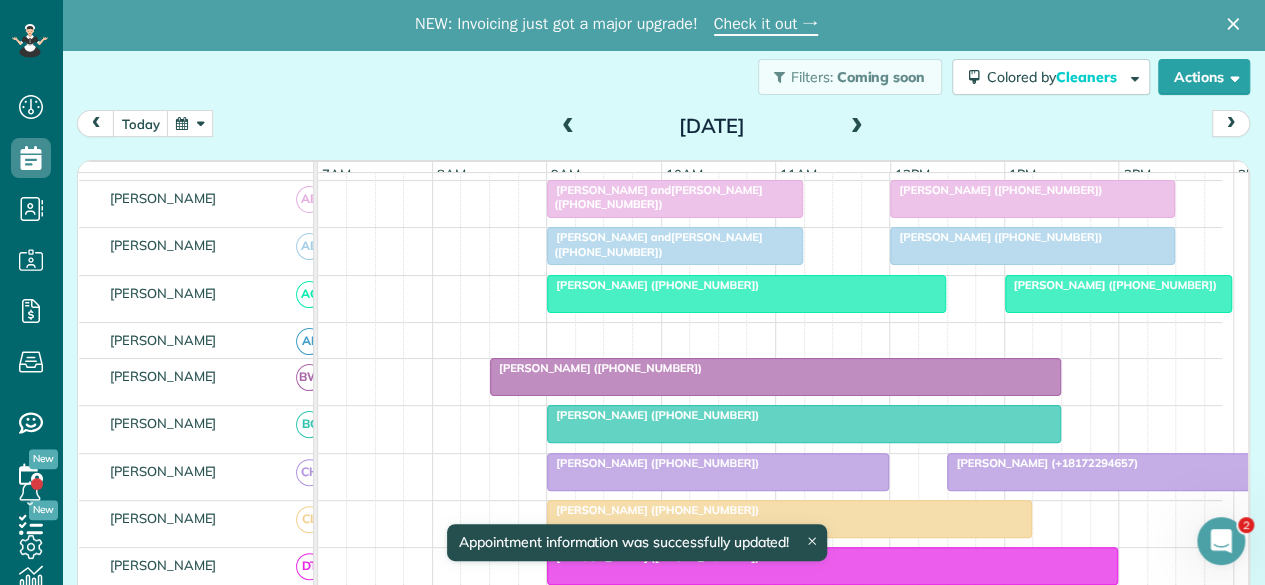 click at bounding box center [1119, 294] 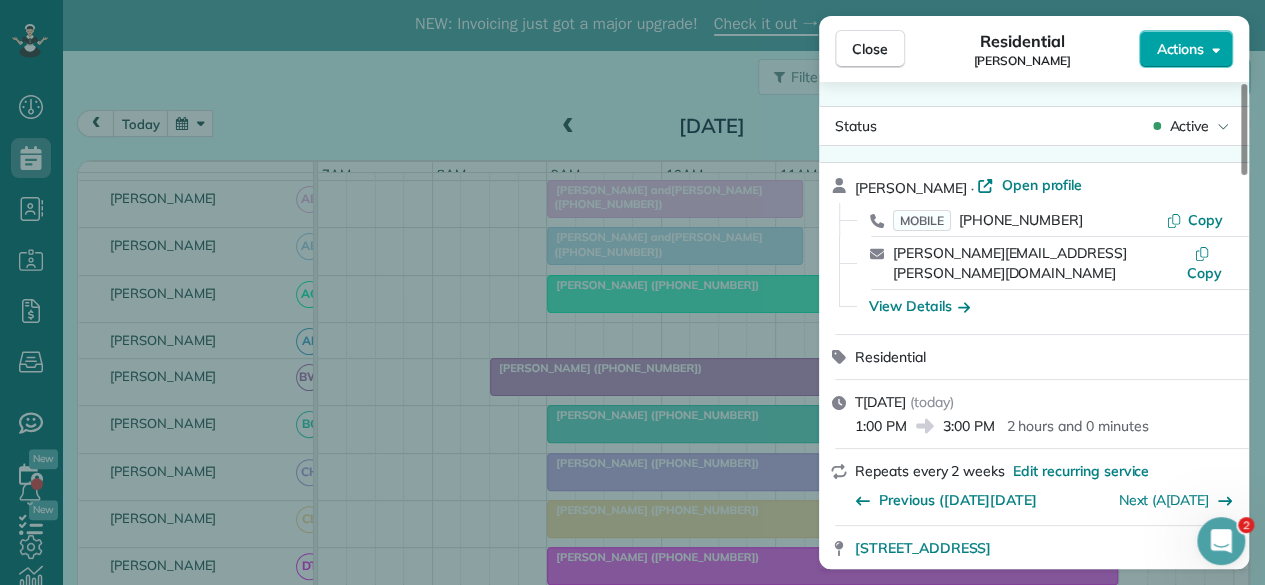 click on "Actions" at bounding box center (1180, 49) 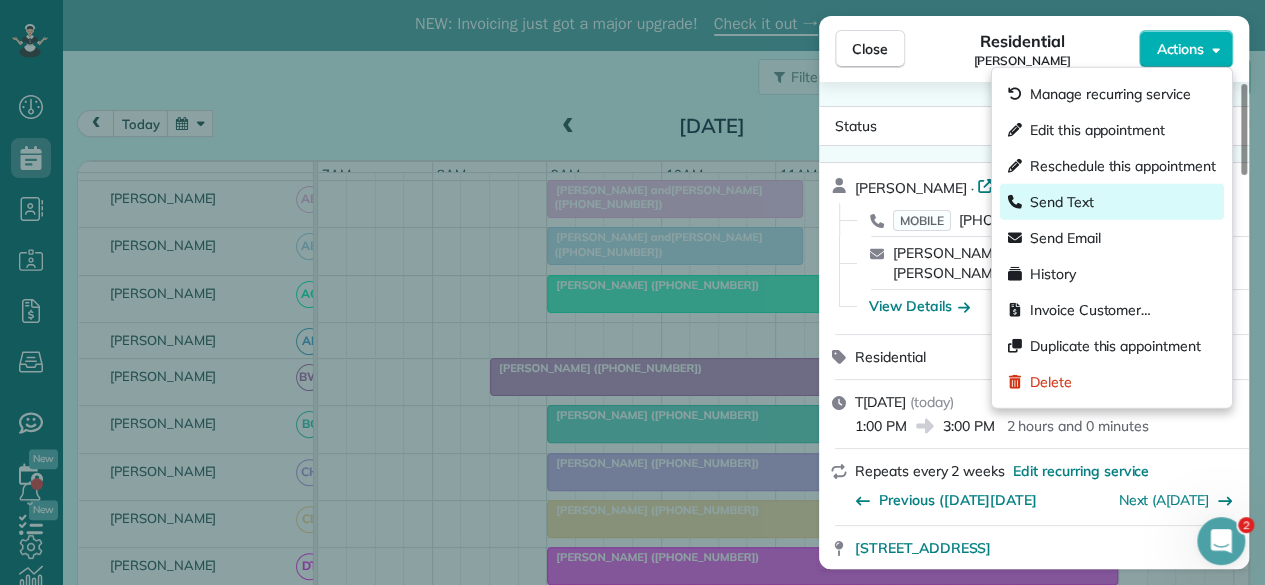 click on "Send Text" at bounding box center [1062, 202] 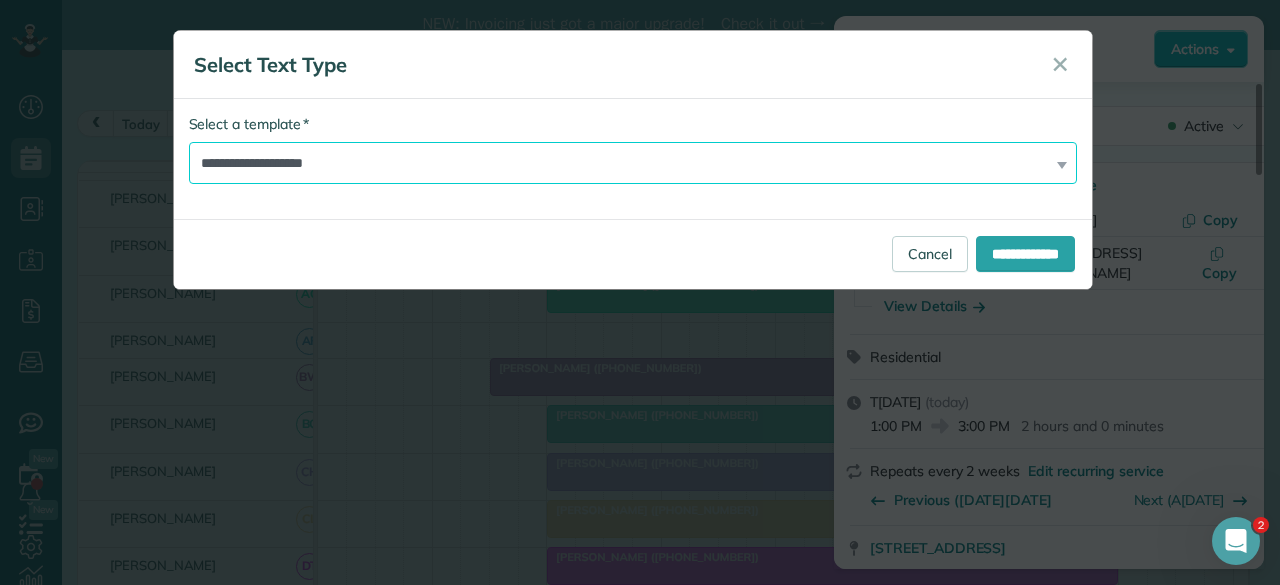 click on "**********" at bounding box center (633, 163) 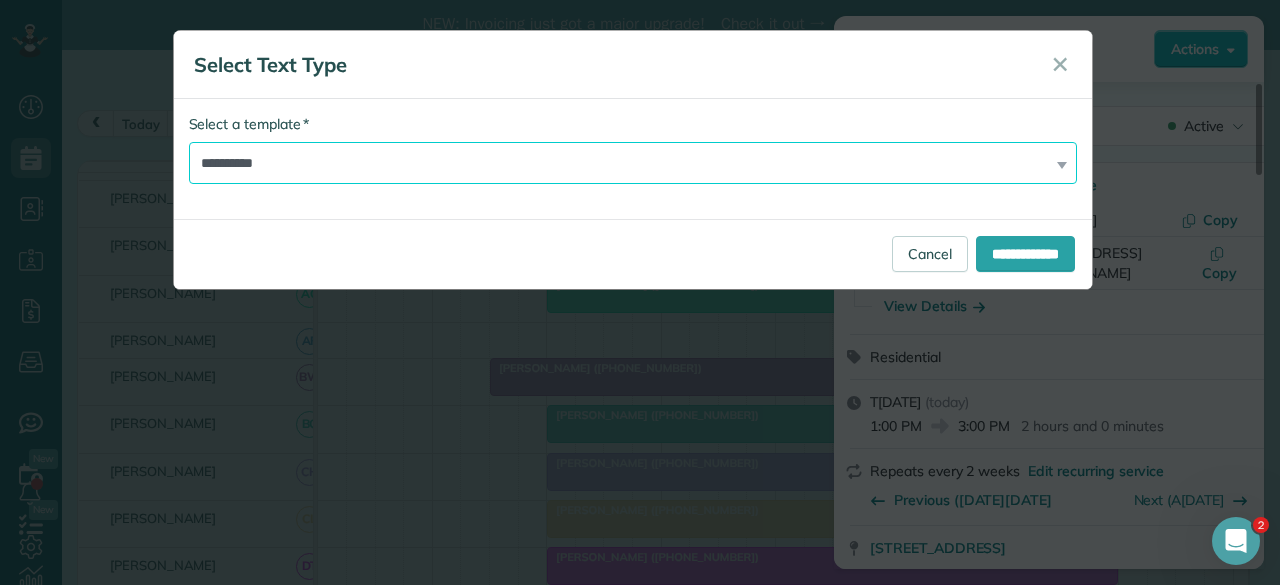 click on "**********" at bounding box center [633, 163] 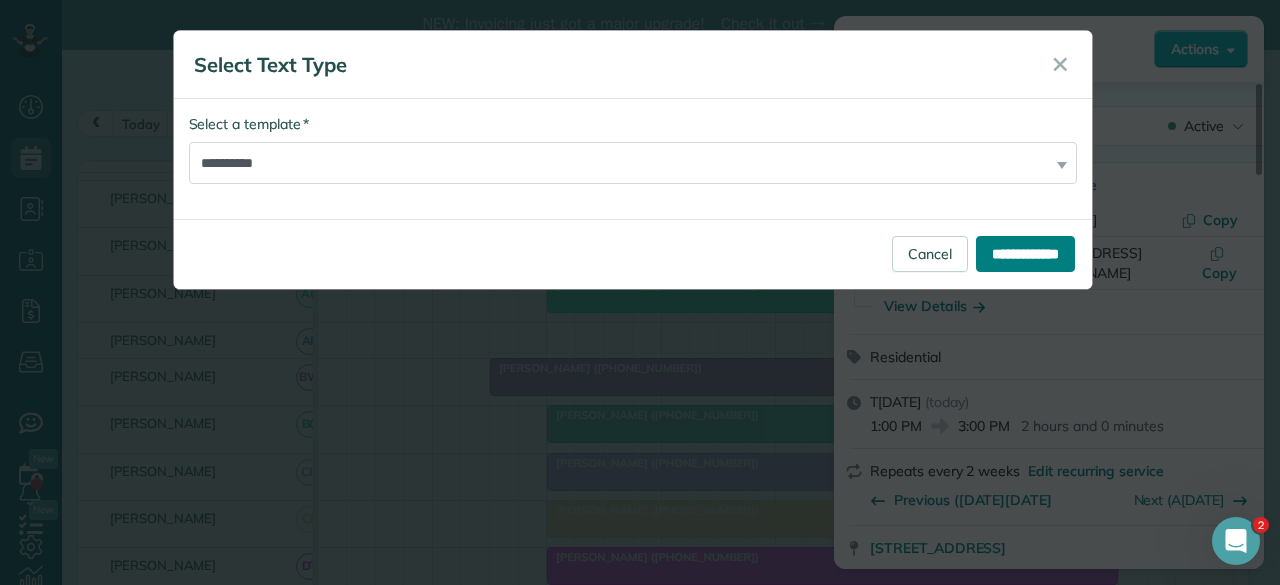 click on "**********" at bounding box center (1025, 254) 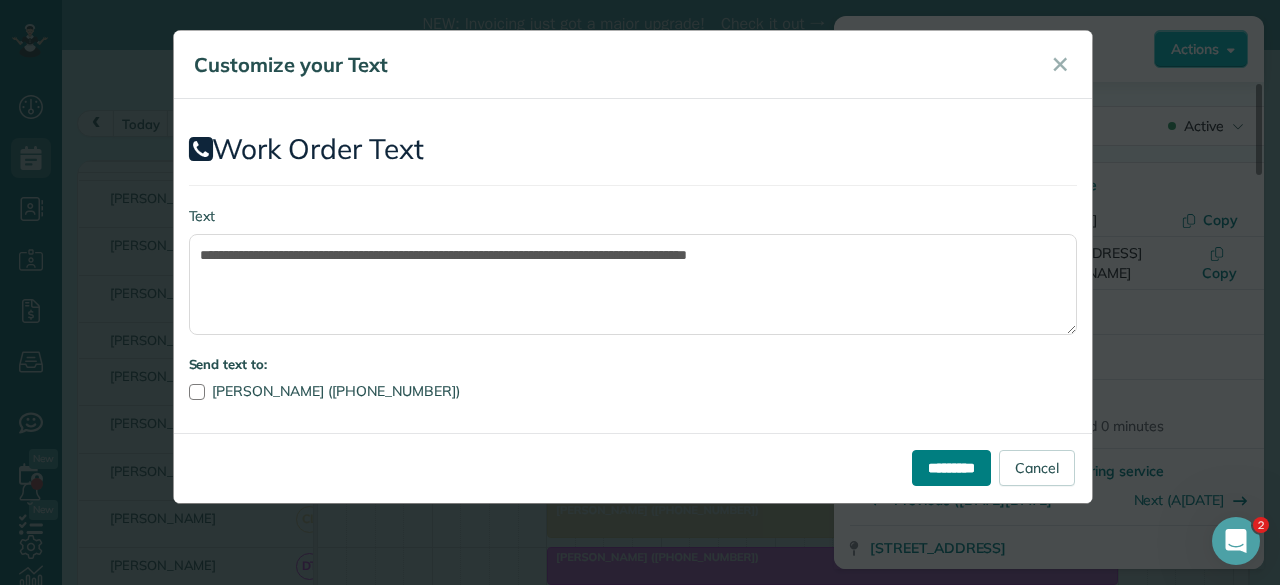 click on "*********" at bounding box center [951, 468] 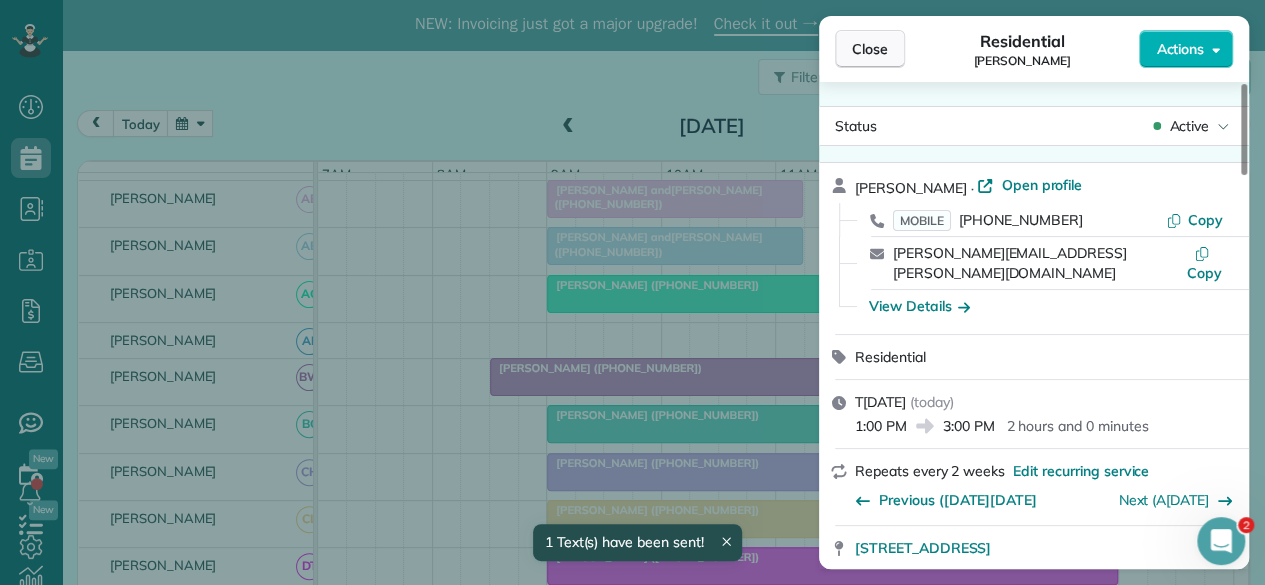 click on "Close" at bounding box center (870, 49) 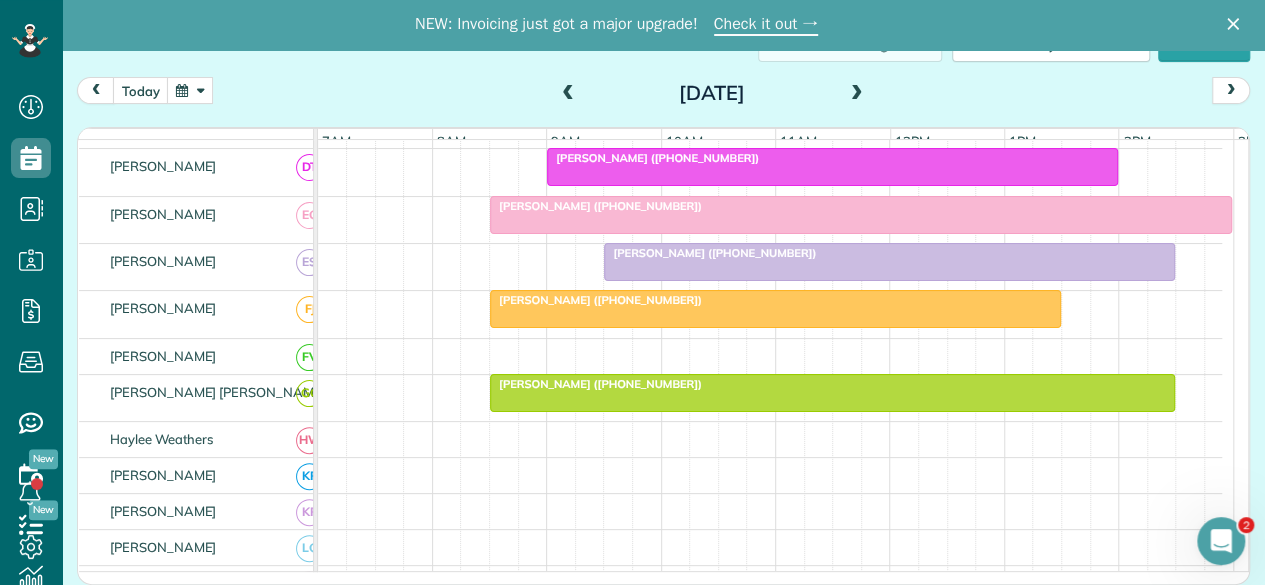 drag, startPoint x: 1258, startPoint y: 415, endPoint x: 2, endPoint y: 32, distance: 1313.0975 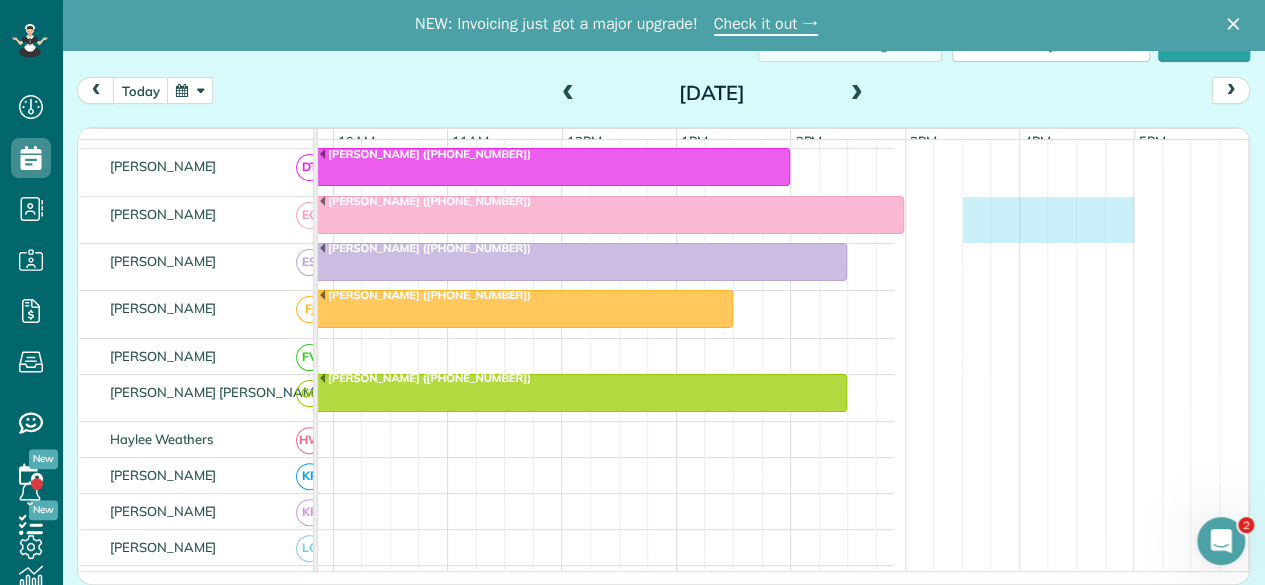 drag, startPoint x: 934, startPoint y: 220, endPoint x: 1076, endPoint y: 219, distance: 142.00352 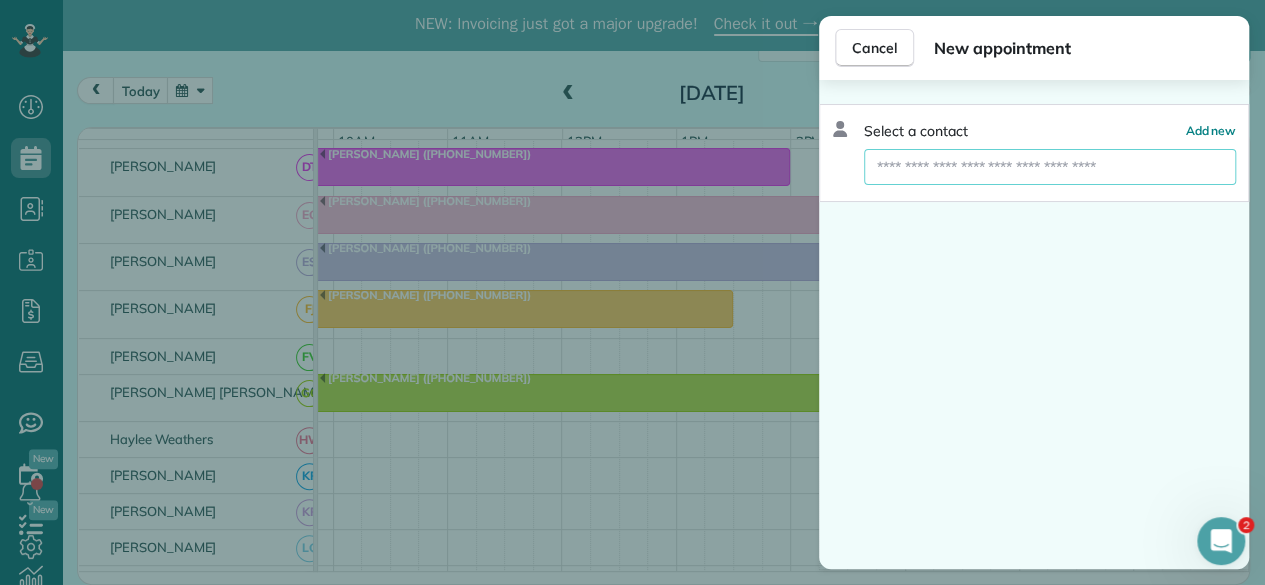 click at bounding box center (1050, 167) 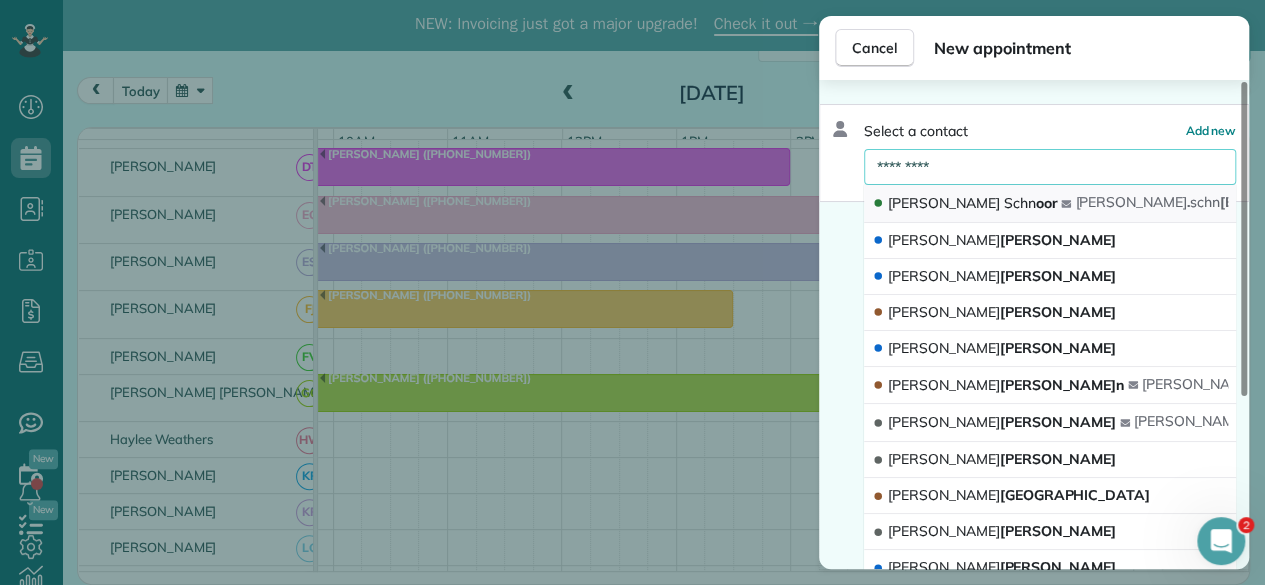 type on "*********" 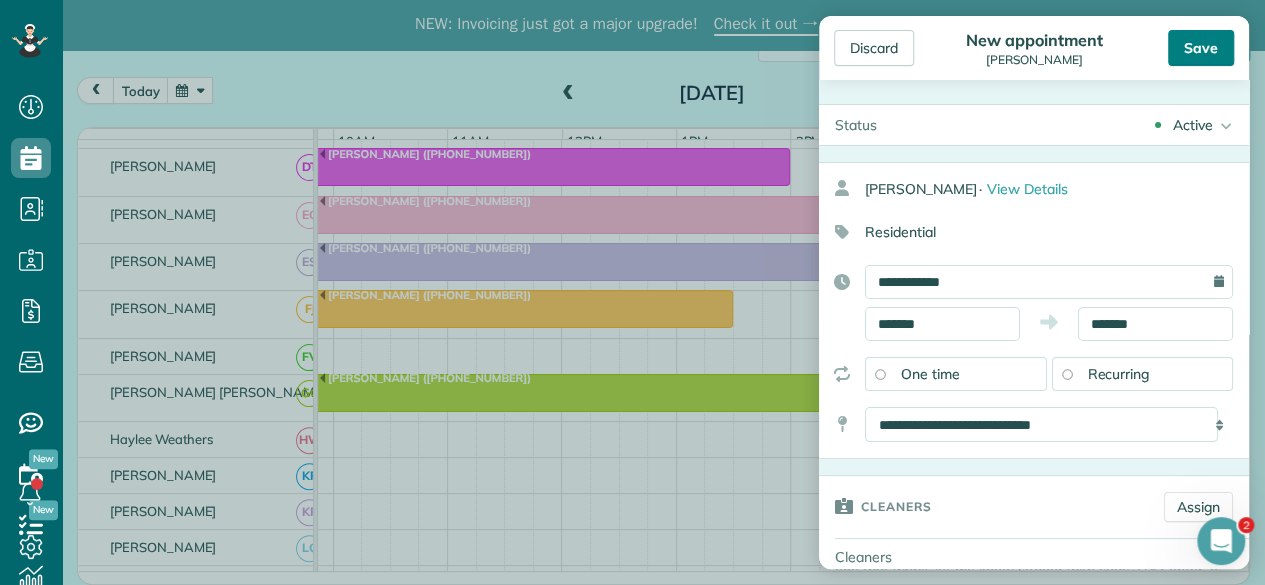 click on "Save" at bounding box center (1201, 48) 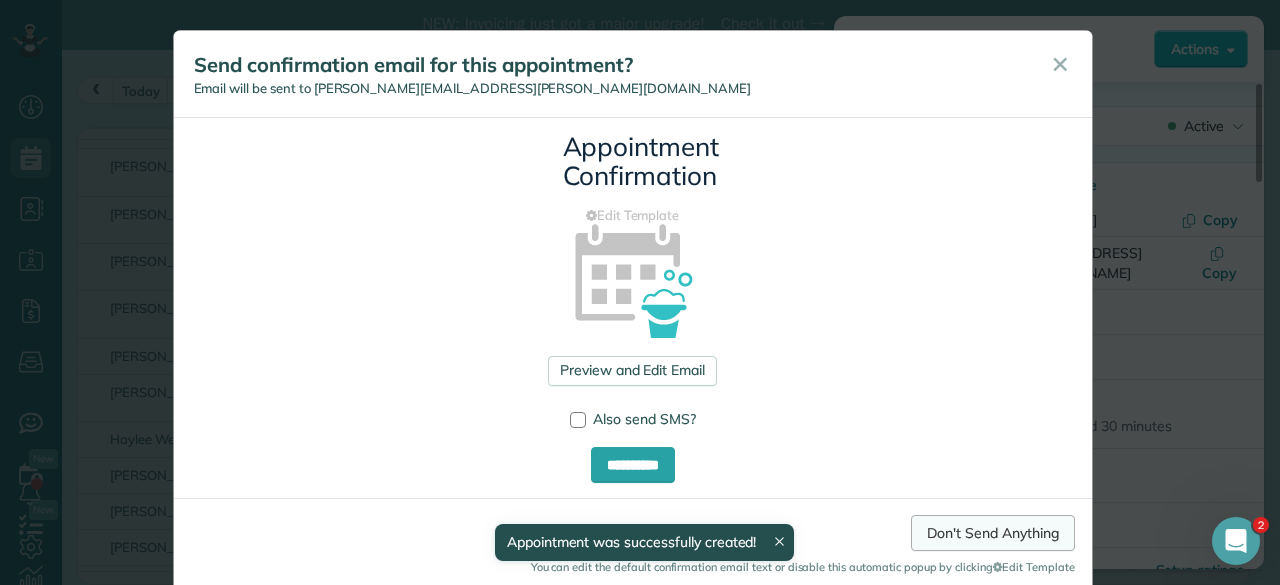 click on "Don't Send Anything" at bounding box center (992, 533) 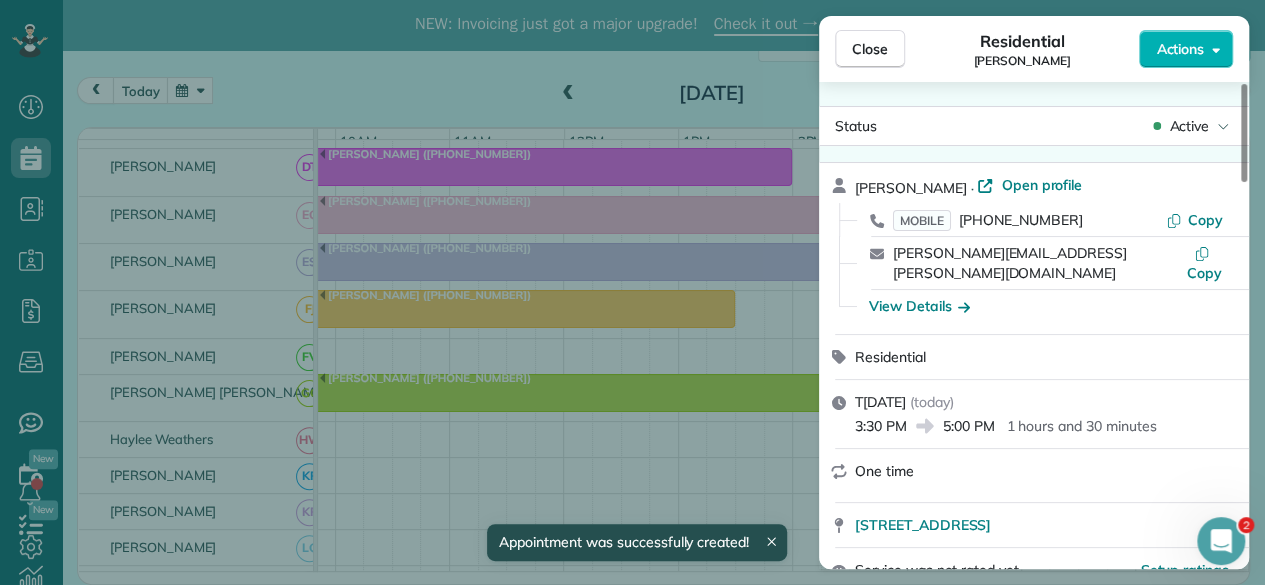 click on "Close" at bounding box center (870, 49) 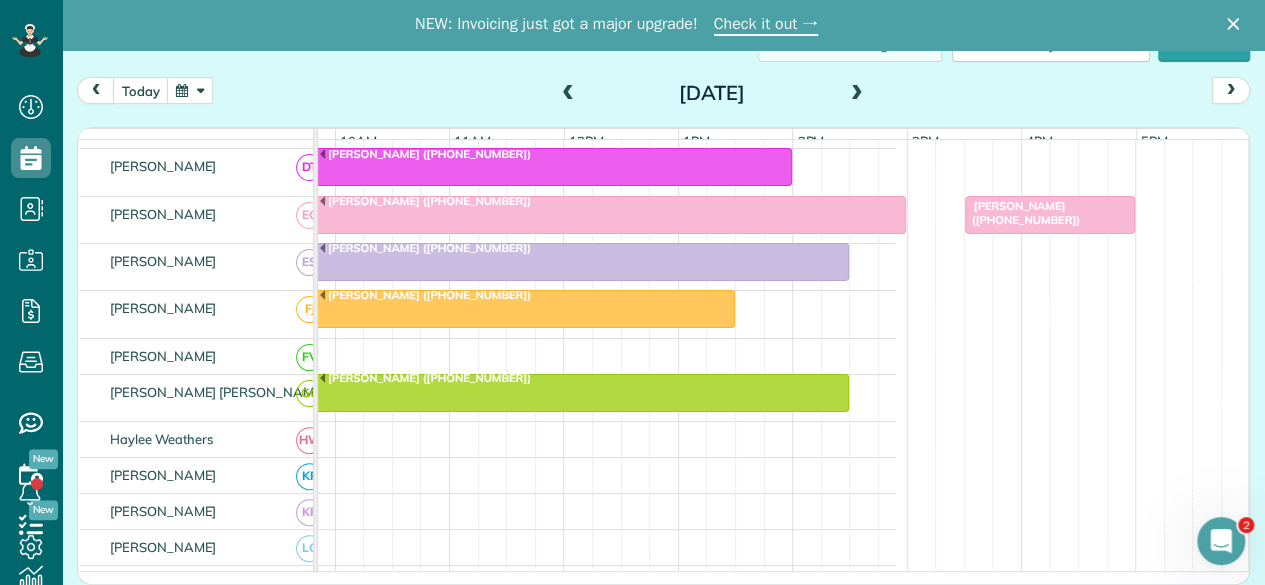click on "[PERSON_NAME] ([PHONE_NUMBER])" at bounding box center [1022, 213] 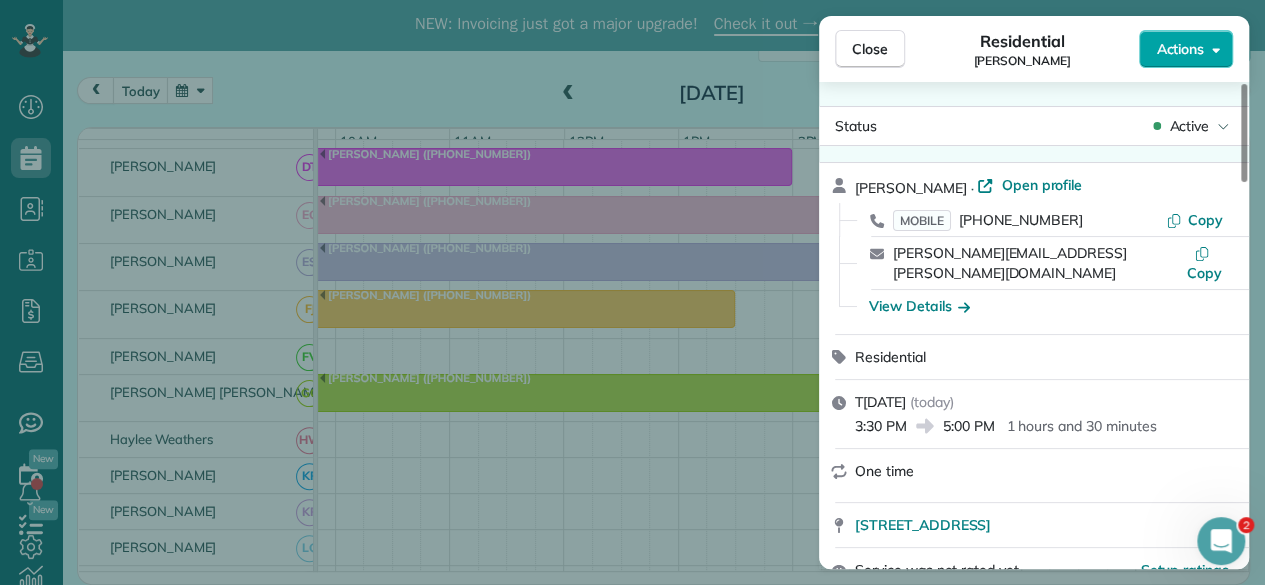 click on "Actions" at bounding box center [1186, 49] 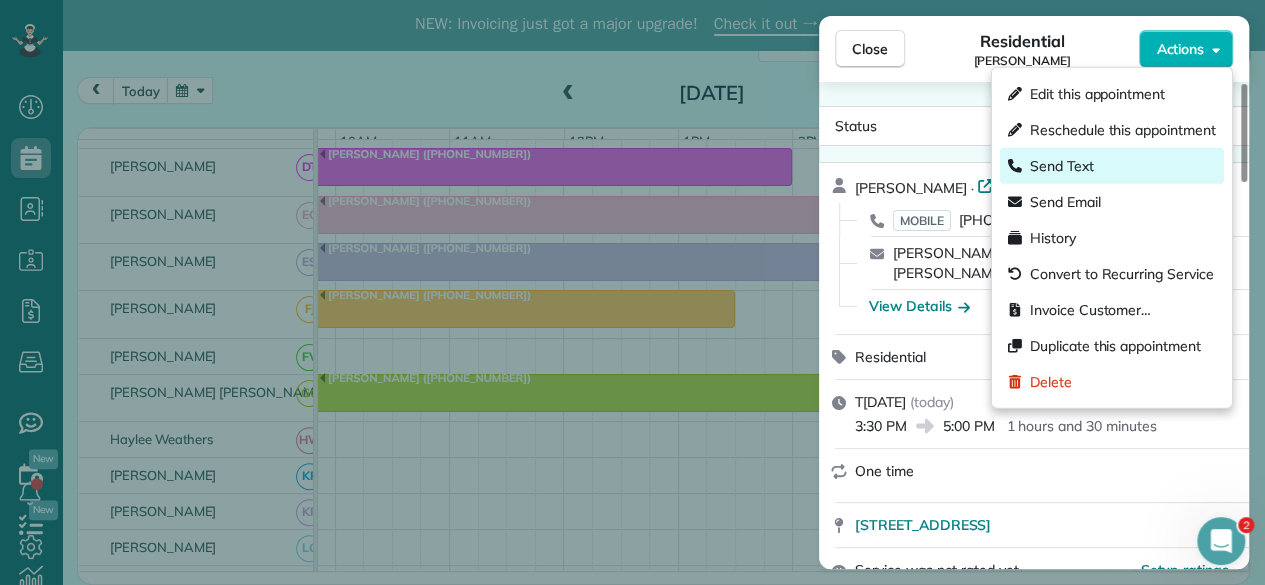 click on "Send Text" at bounding box center [1062, 166] 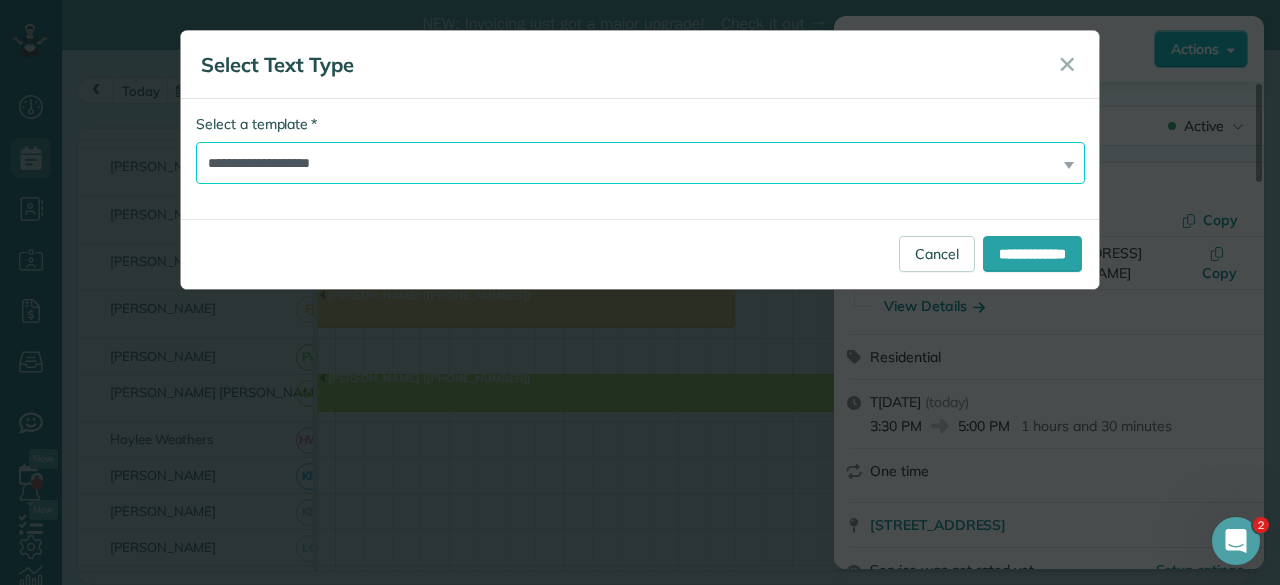 click on "**********" at bounding box center (640, 163) 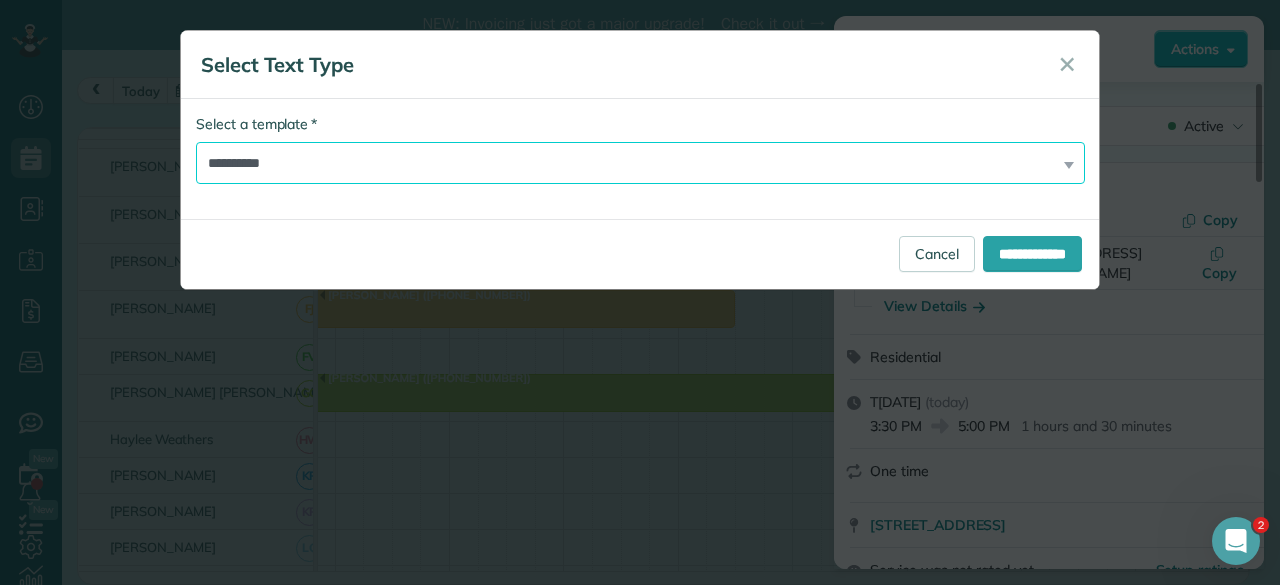 click on "**********" at bounding box center (640, 163) 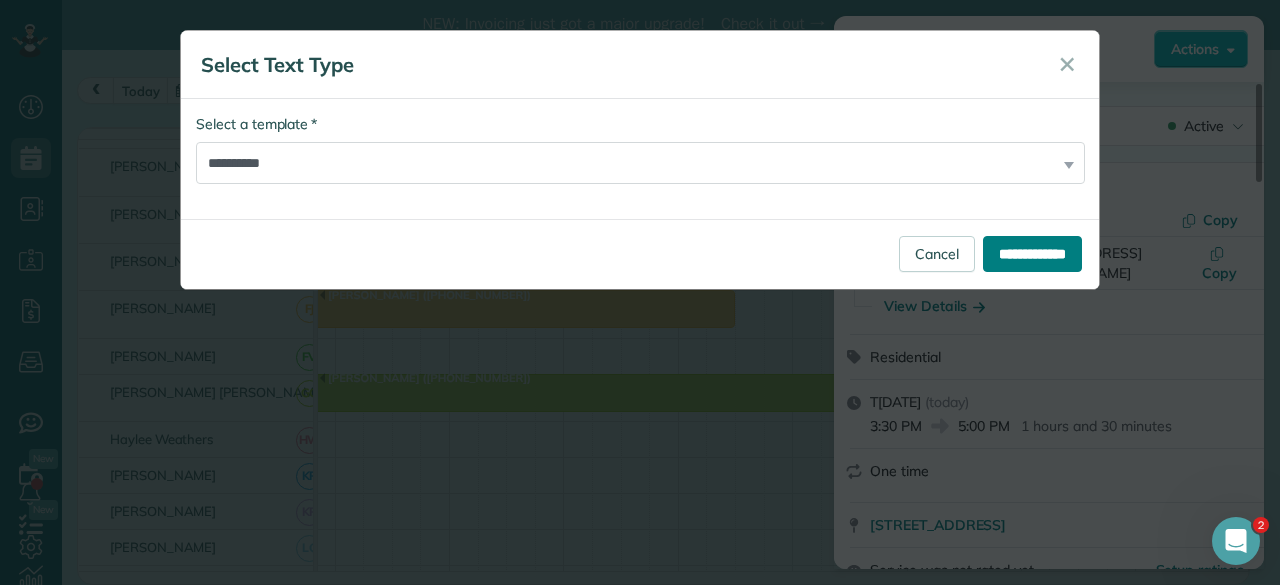 click on "**********" at bounding box center [1032, 254] 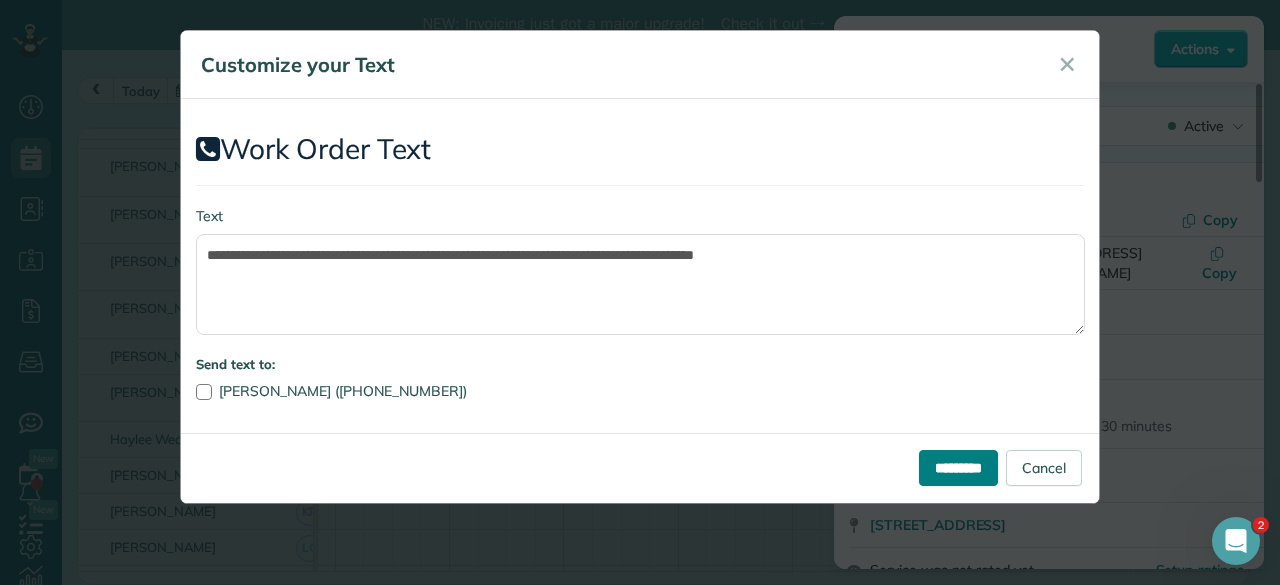 click on "*********" at bounding box center [958, 468] 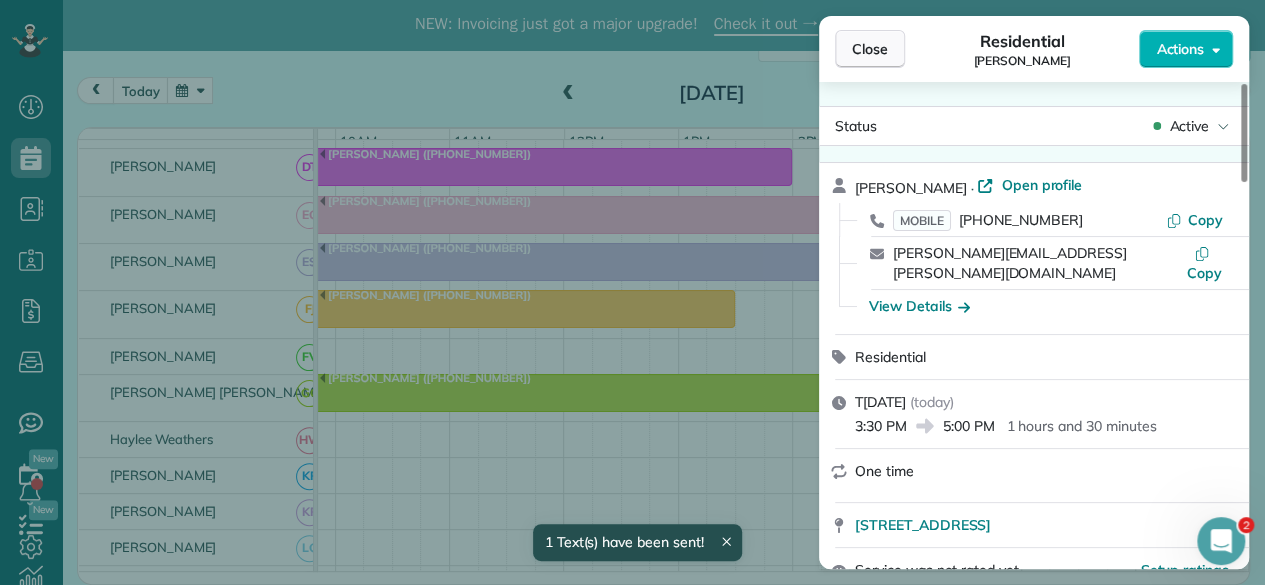 click on "Close" at bounding box center [870, 49] 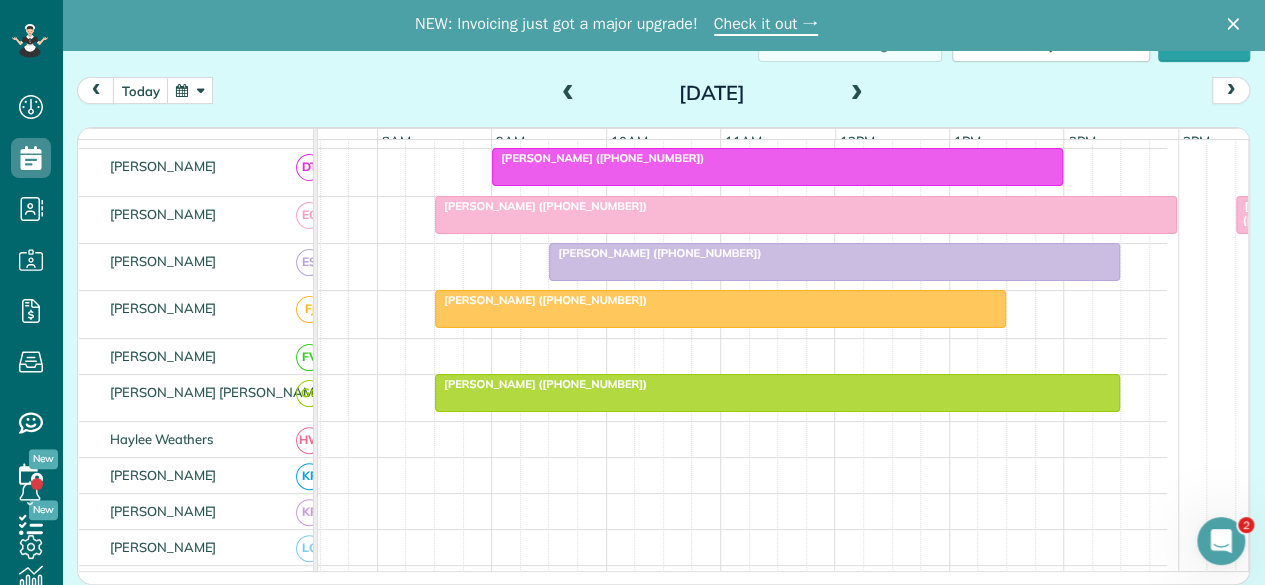 scroll, scrollTop: 439, scrollLeft: 55, axis: both 